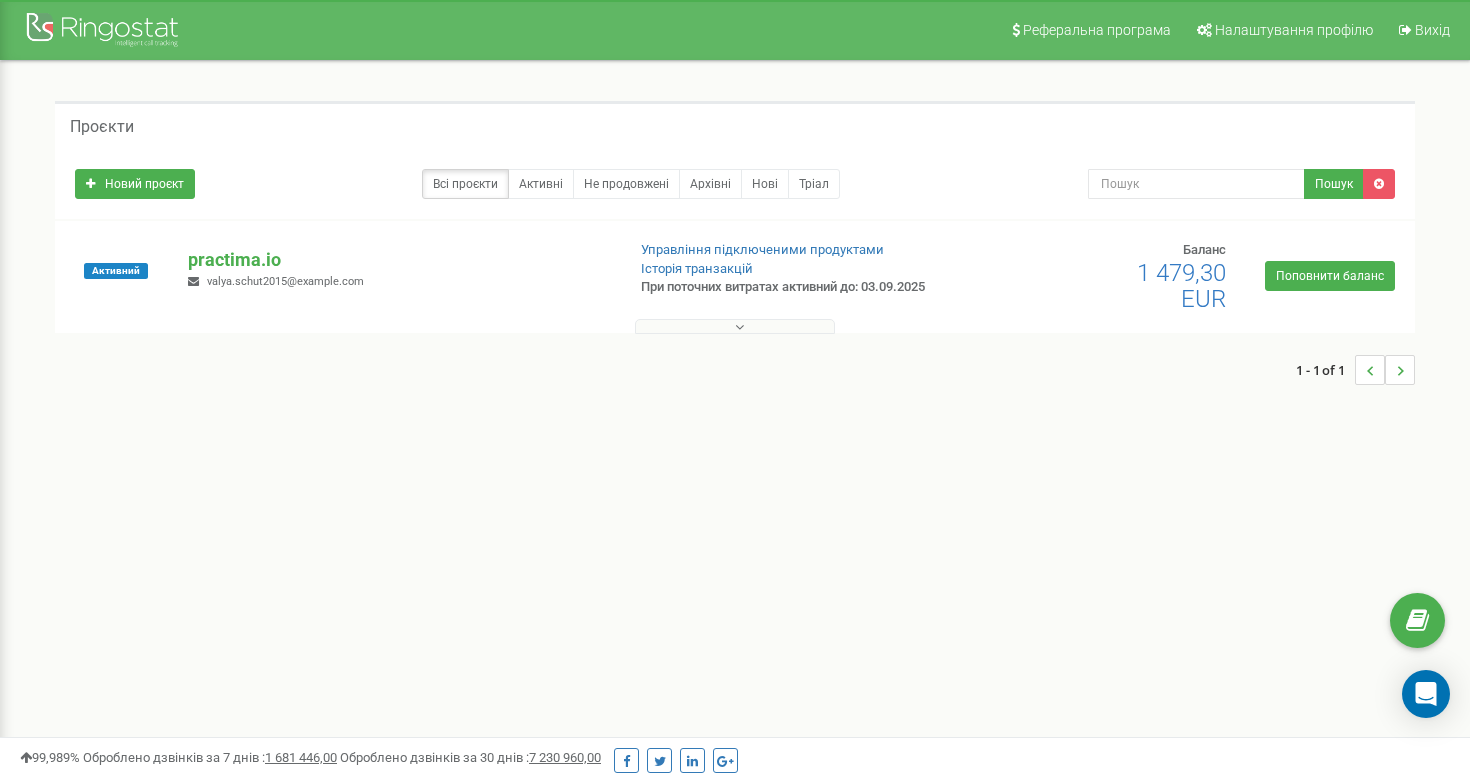 scroll, scrollTop: 0, scrollLeft: 0, axis: both 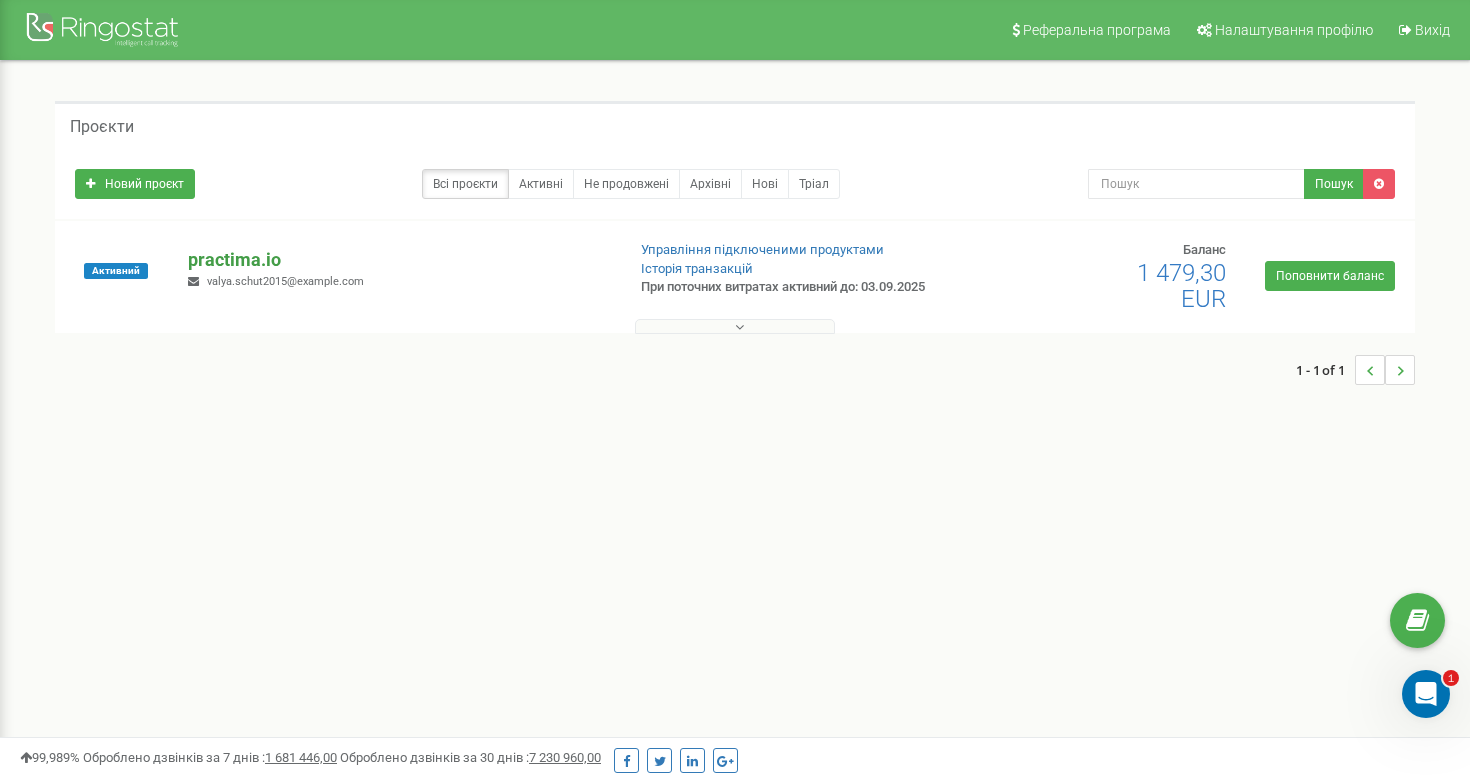 click on "practima.io" at bounding box center [398, 260] 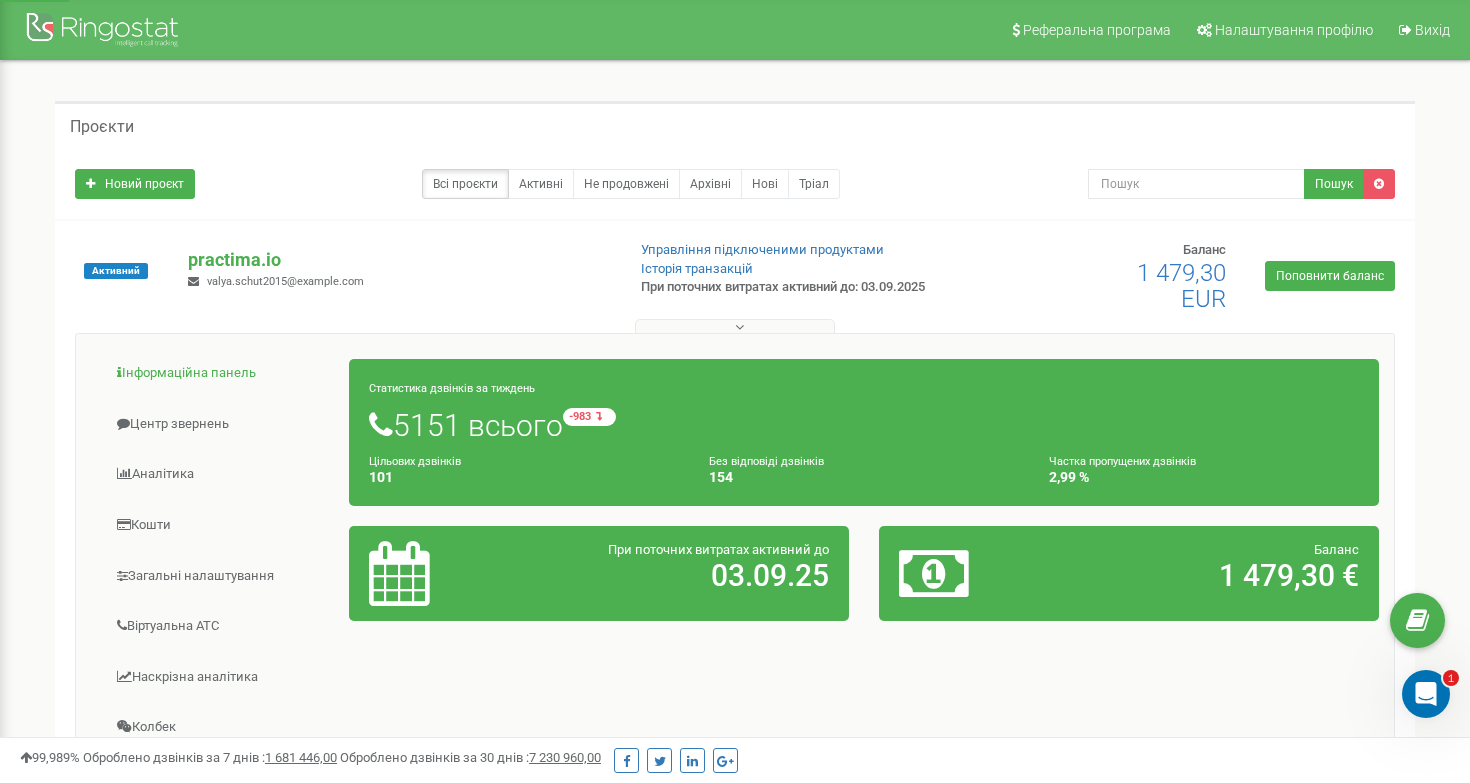click on "Інформаційна панель" at bounding box center (220, 373) 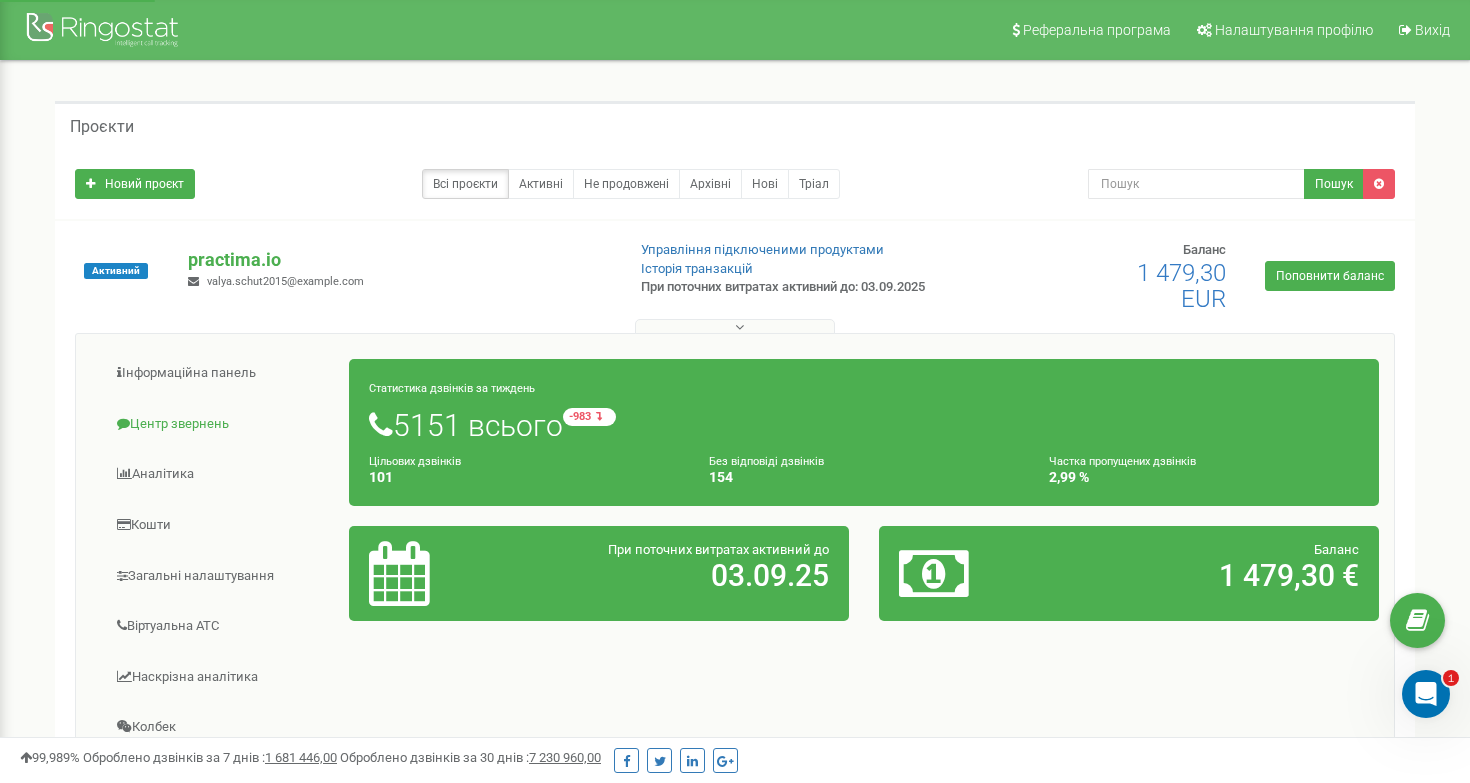 click on "Центр звернень" at bounding box center [220, 424] 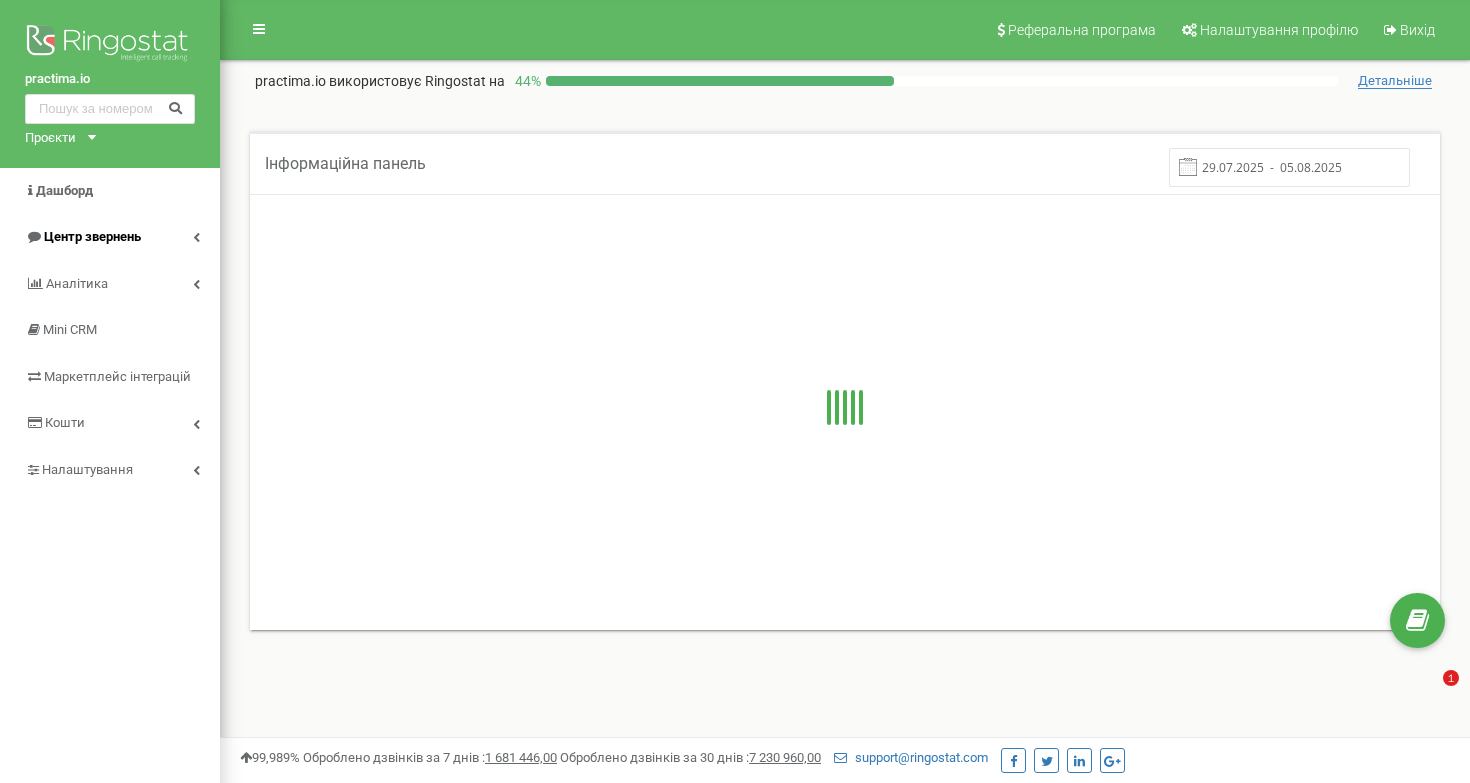 scroll, scrollTop: 0, scrollLeft: 0, axis: both 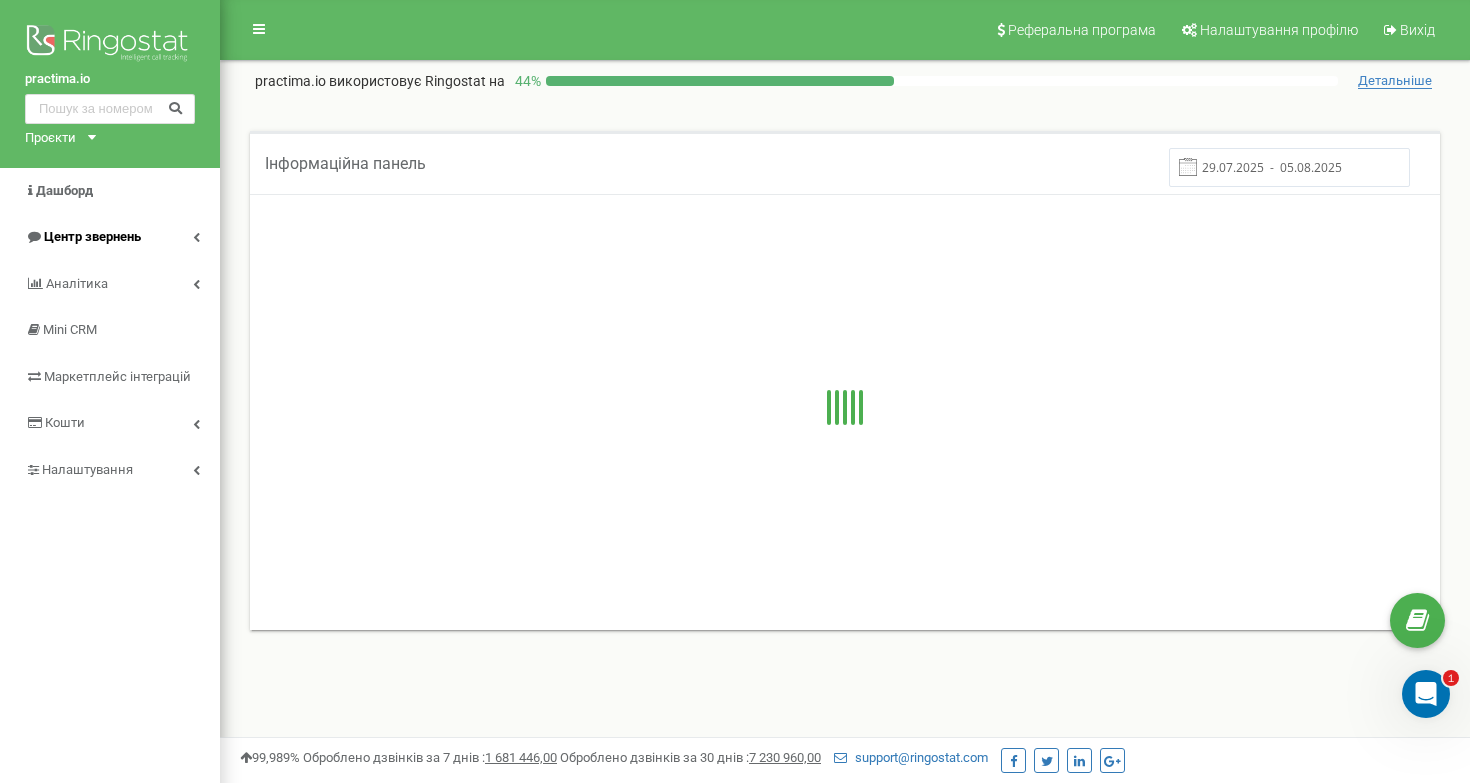click on "Центр звернень" at bounding box center [110, 237] 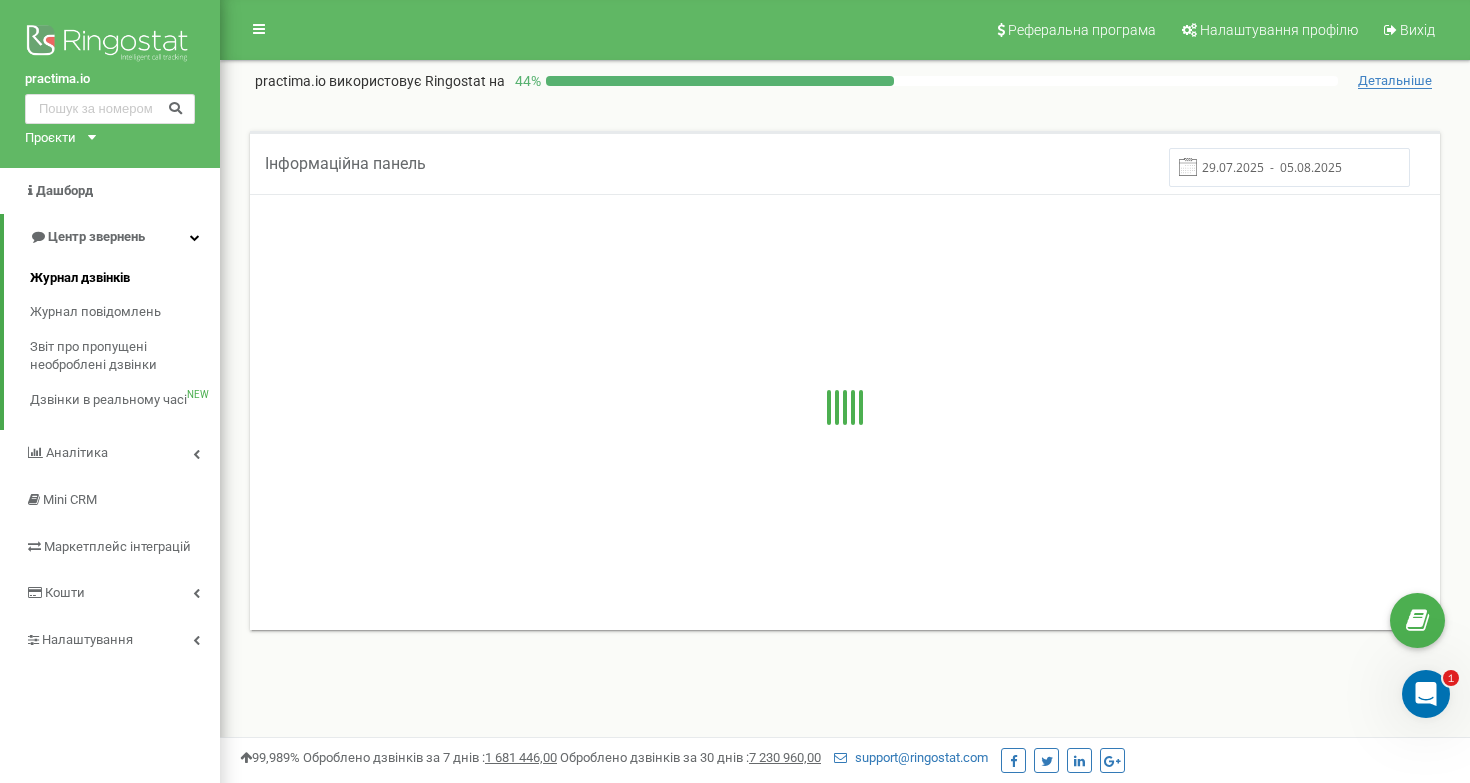 click on "Журнал дзвінків" at bounding box center [80, 278] 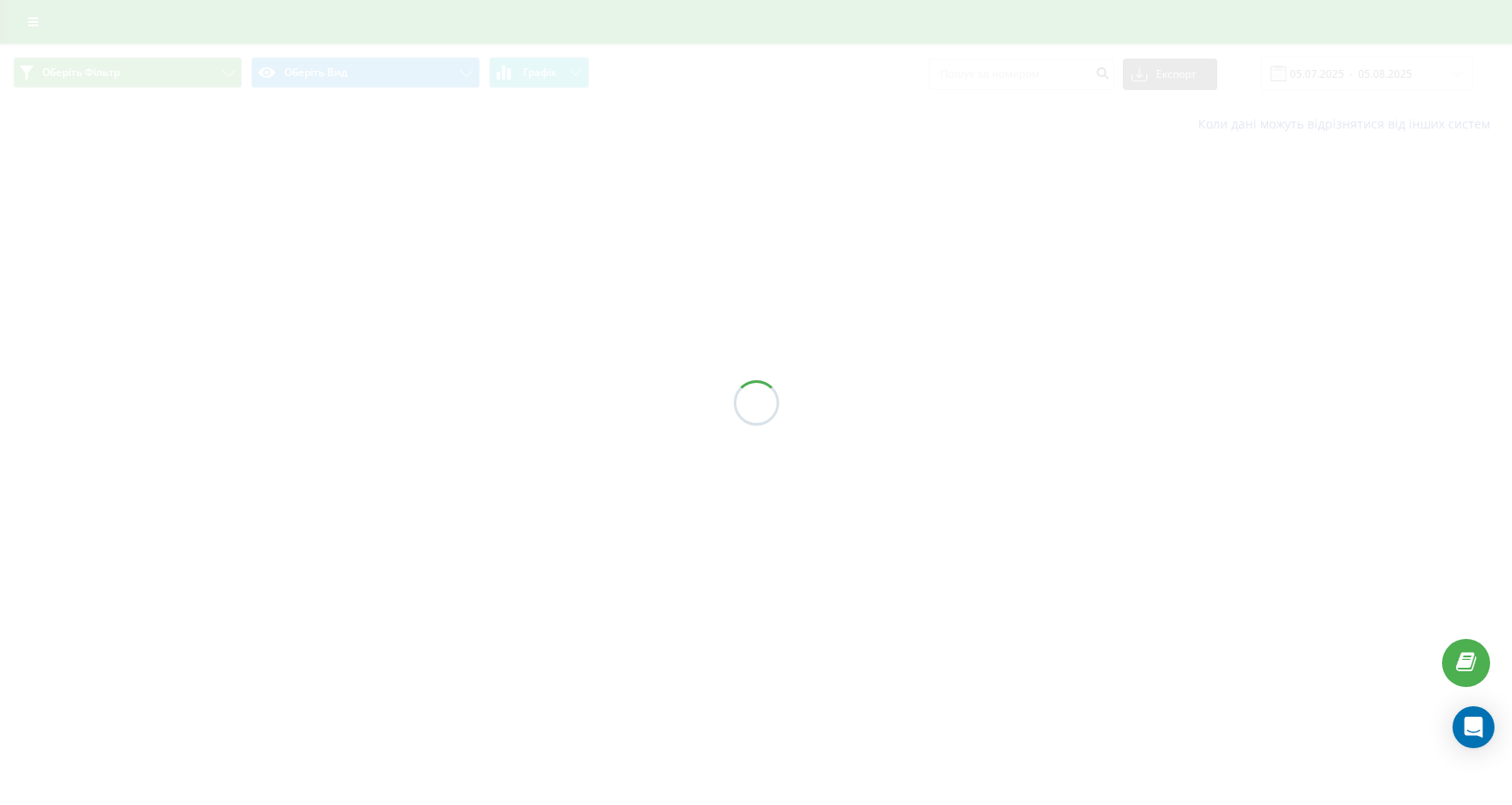 scroll, scrollTop: 0, scrollLeft: 0, axis: both 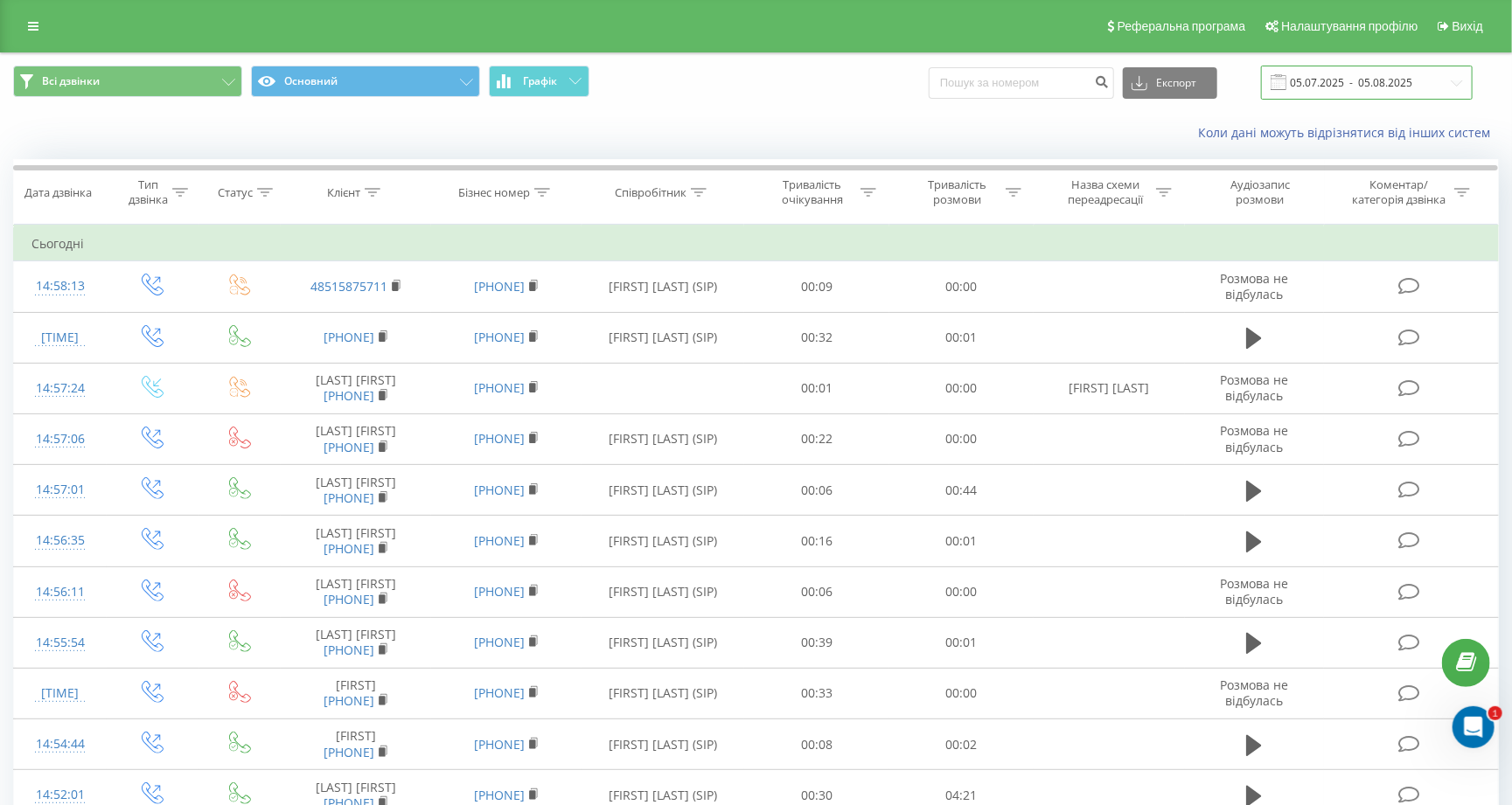 click on "05.07.2025  -  05.08.2025" at bounding box center [1367, 82] 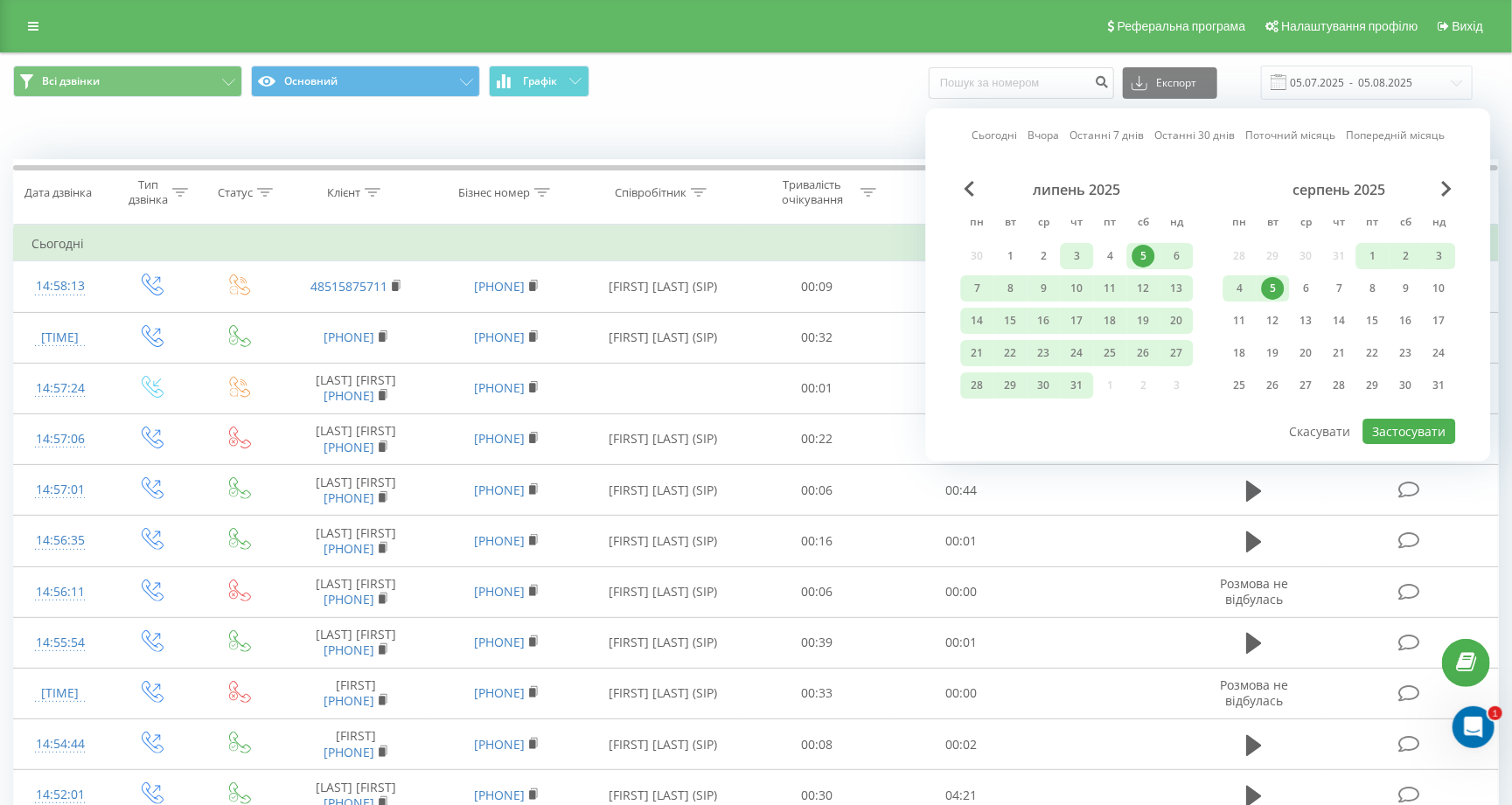 click on "3" at bounding box center [1077, 256] 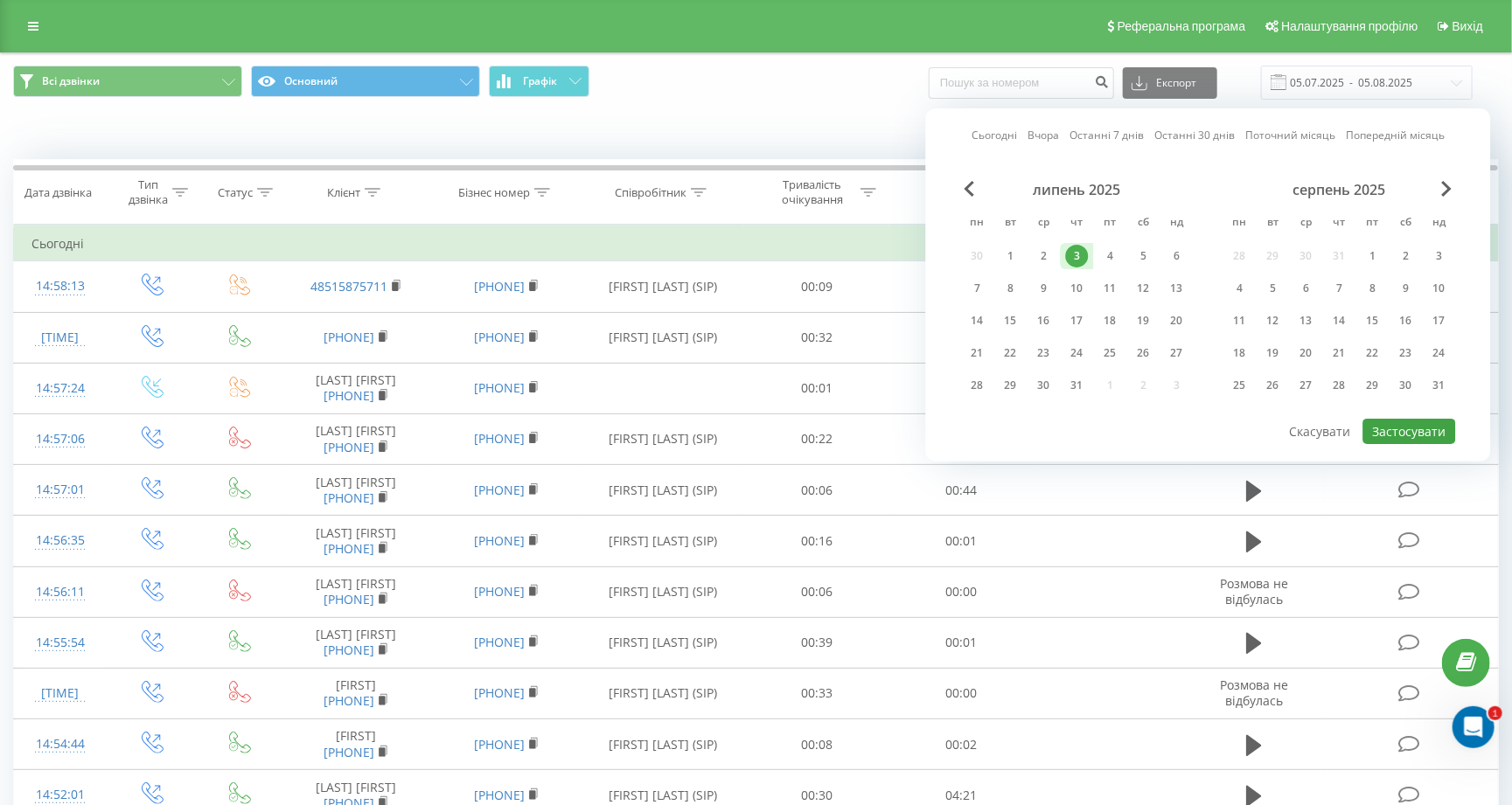 click on "Застосувати" at bounding box center (1410, 431) 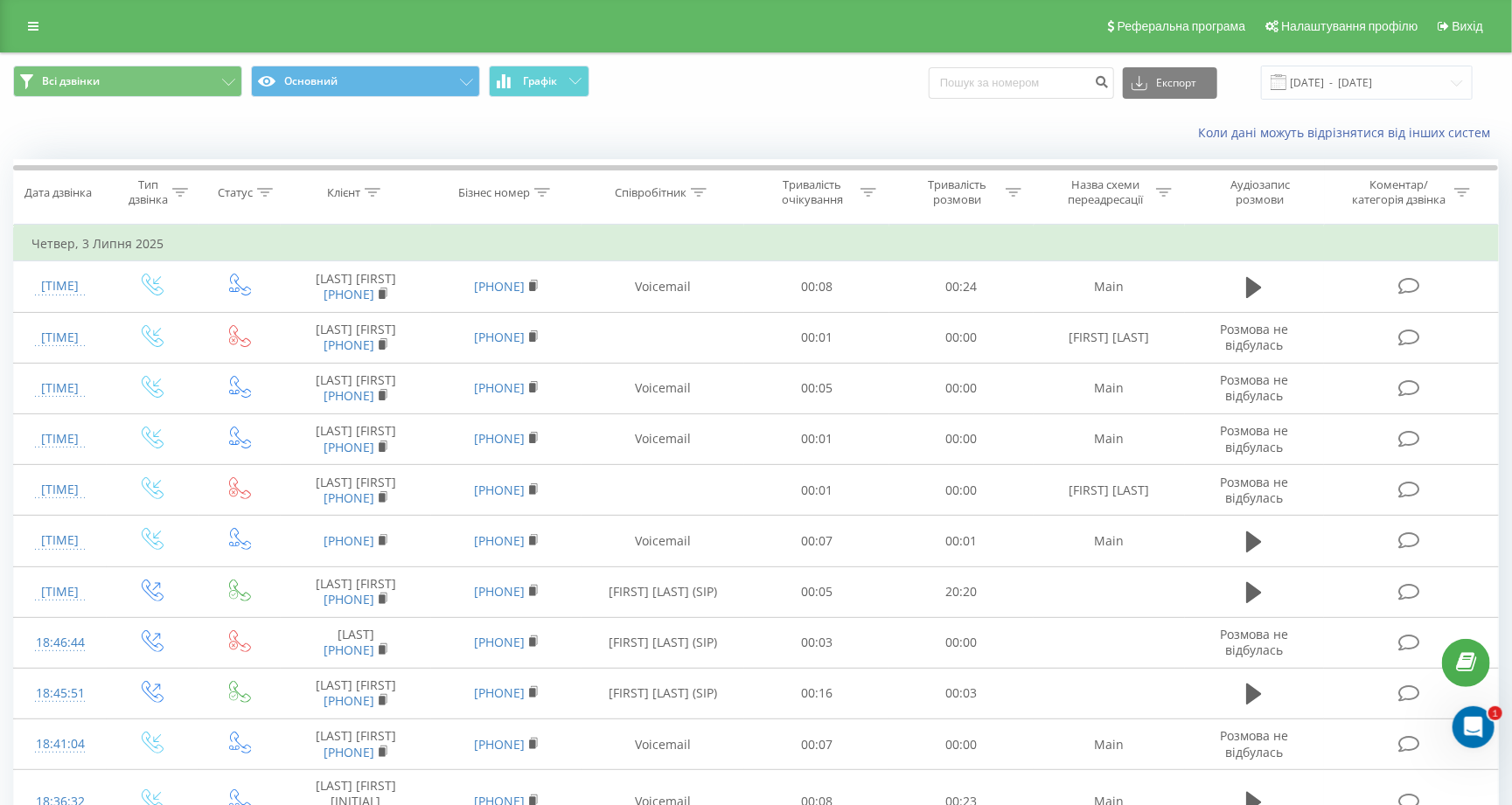 click 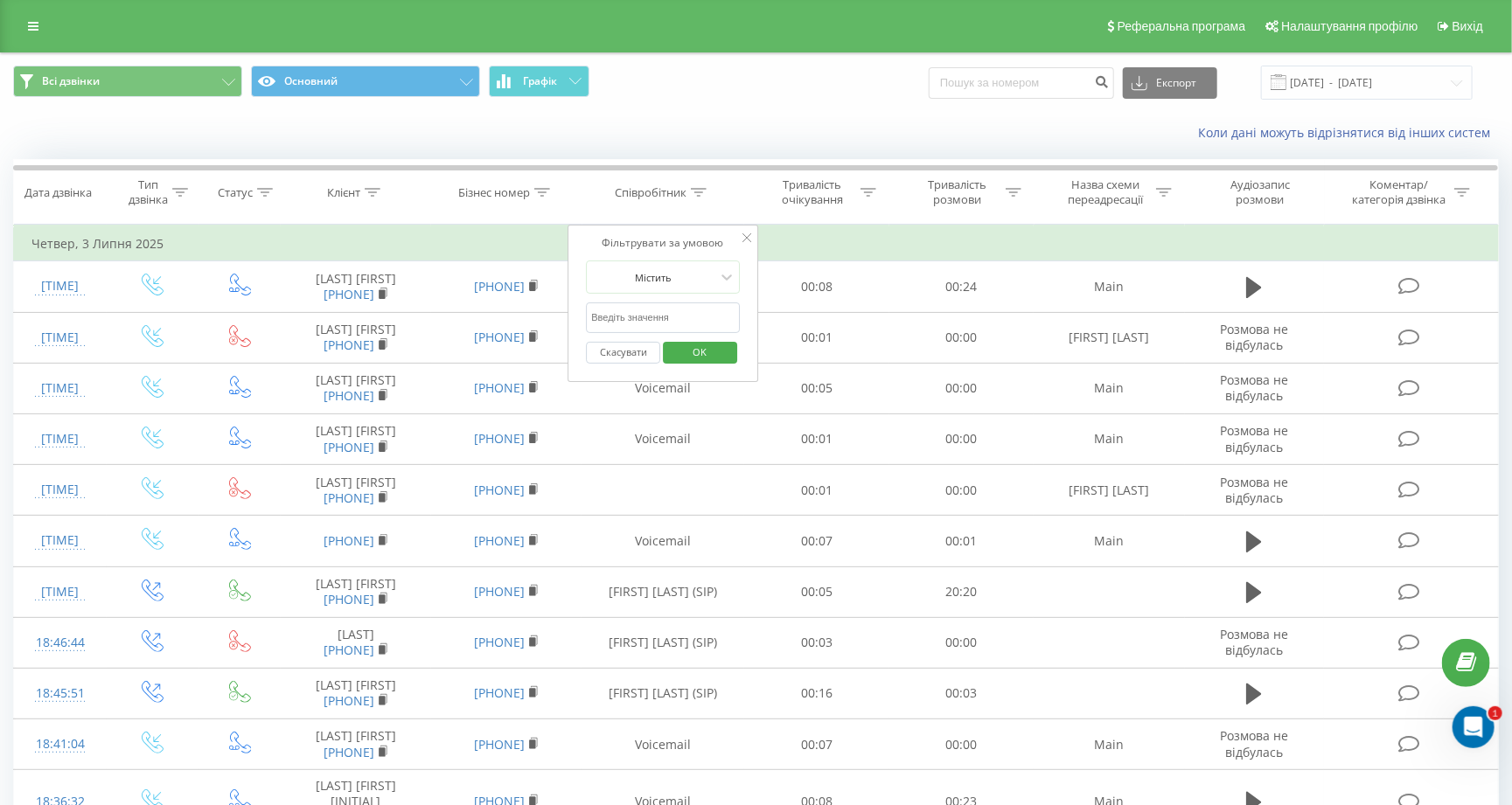 click at bounding box center (663, 317) 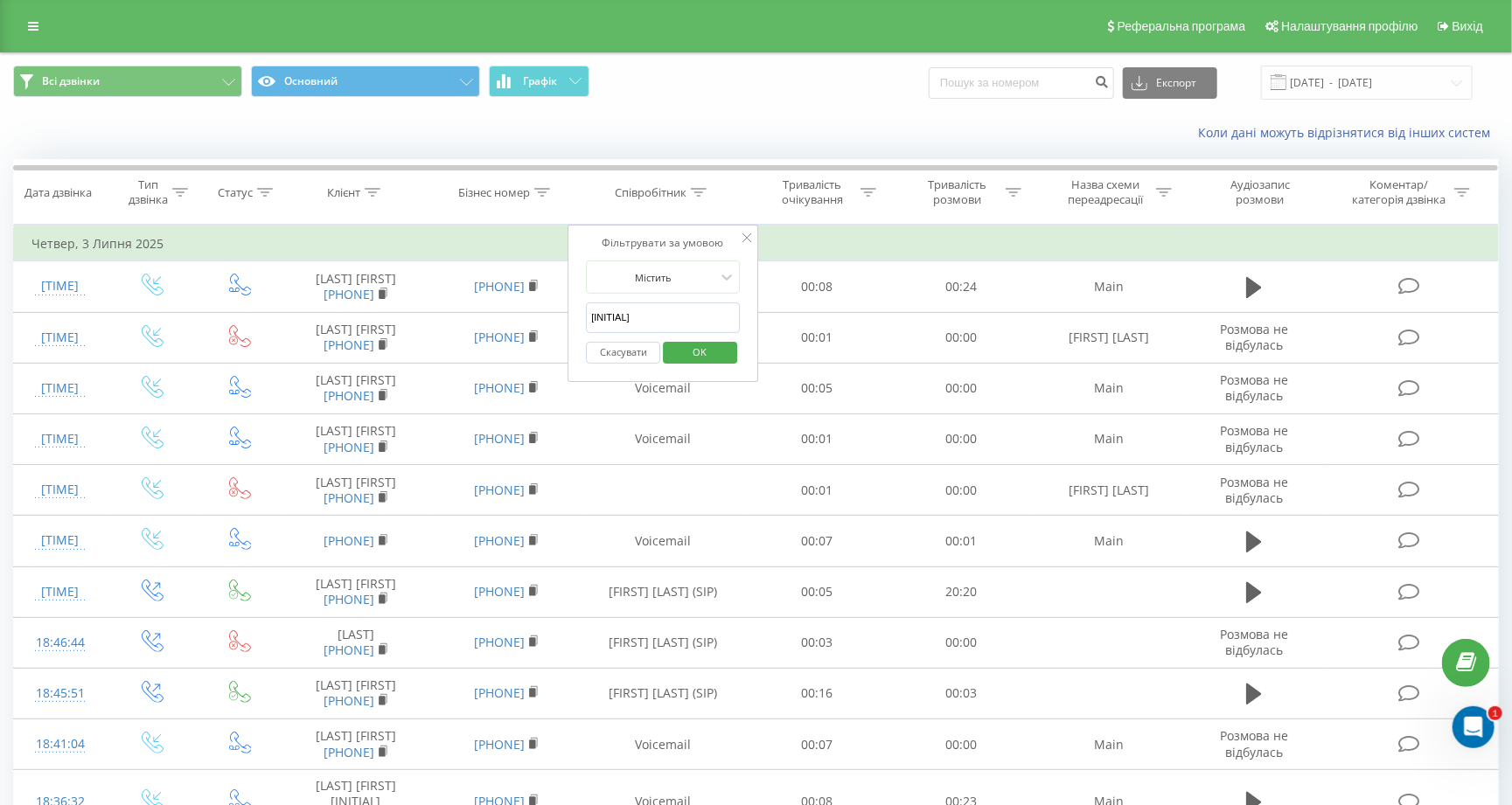 type on "[INITIAL]" 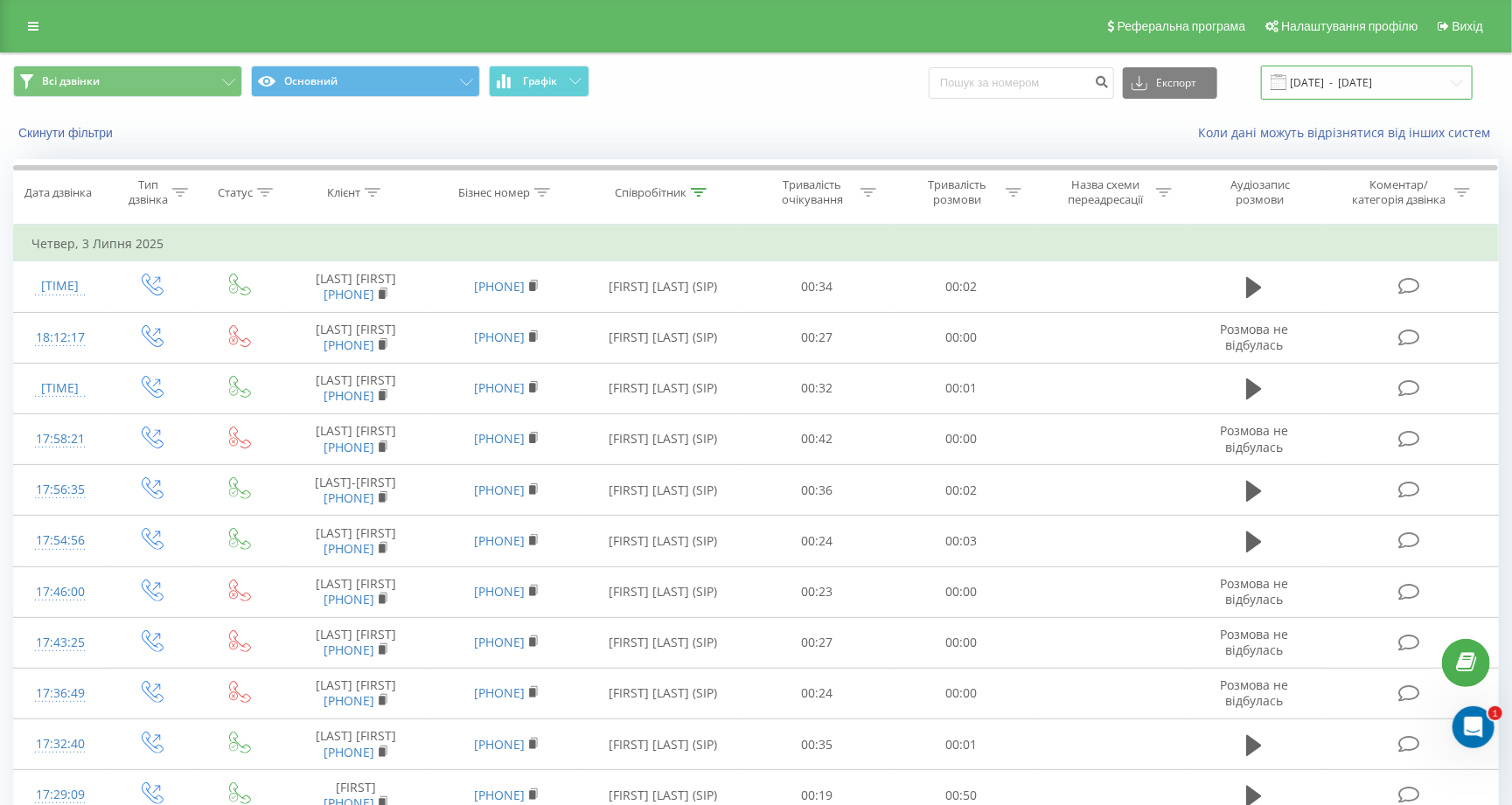 click on "[DATE]  -  [DATE]" at bounding box center [1367, 82] 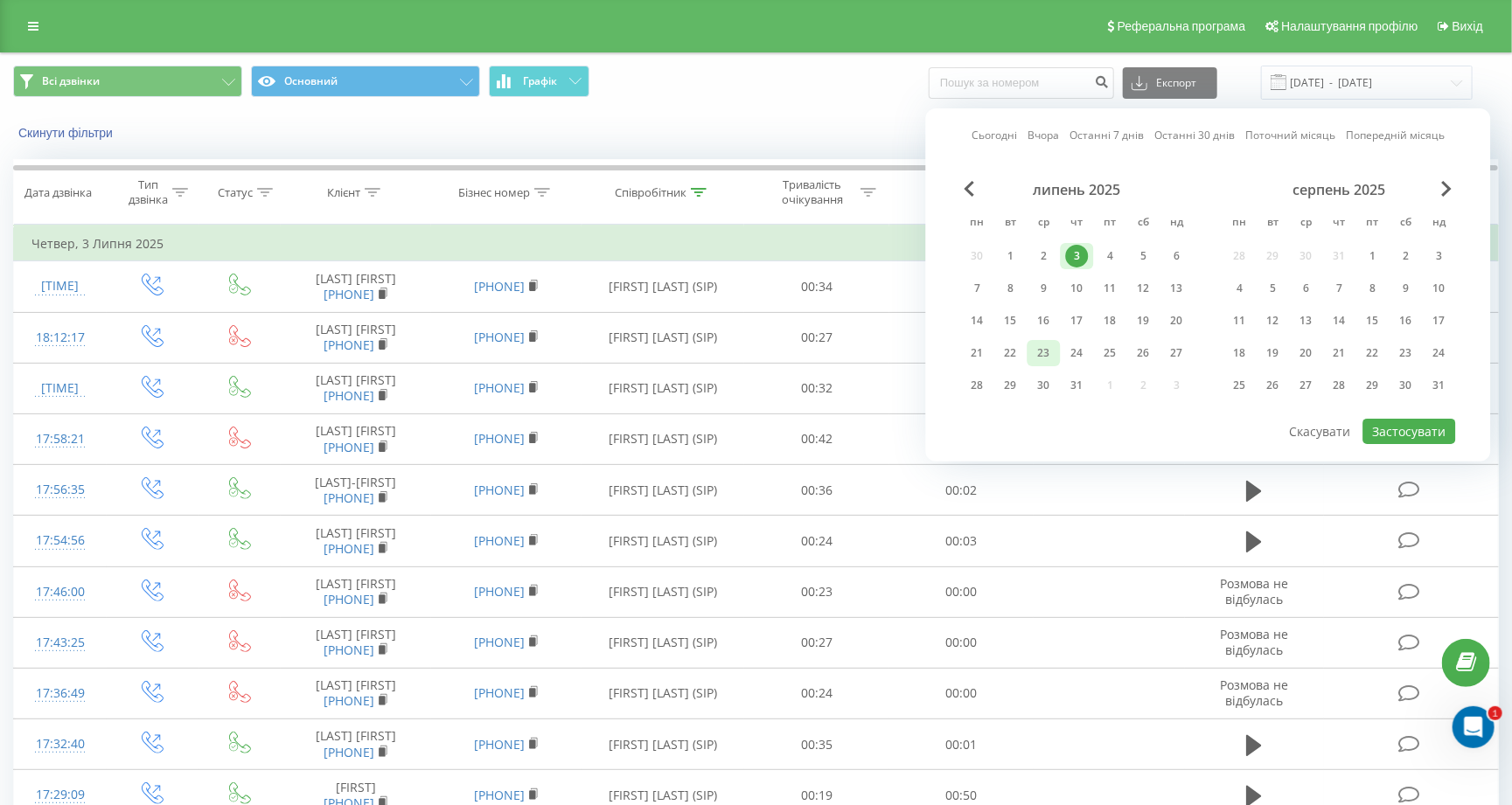 click on "23" at bounding box center [1044, 353] 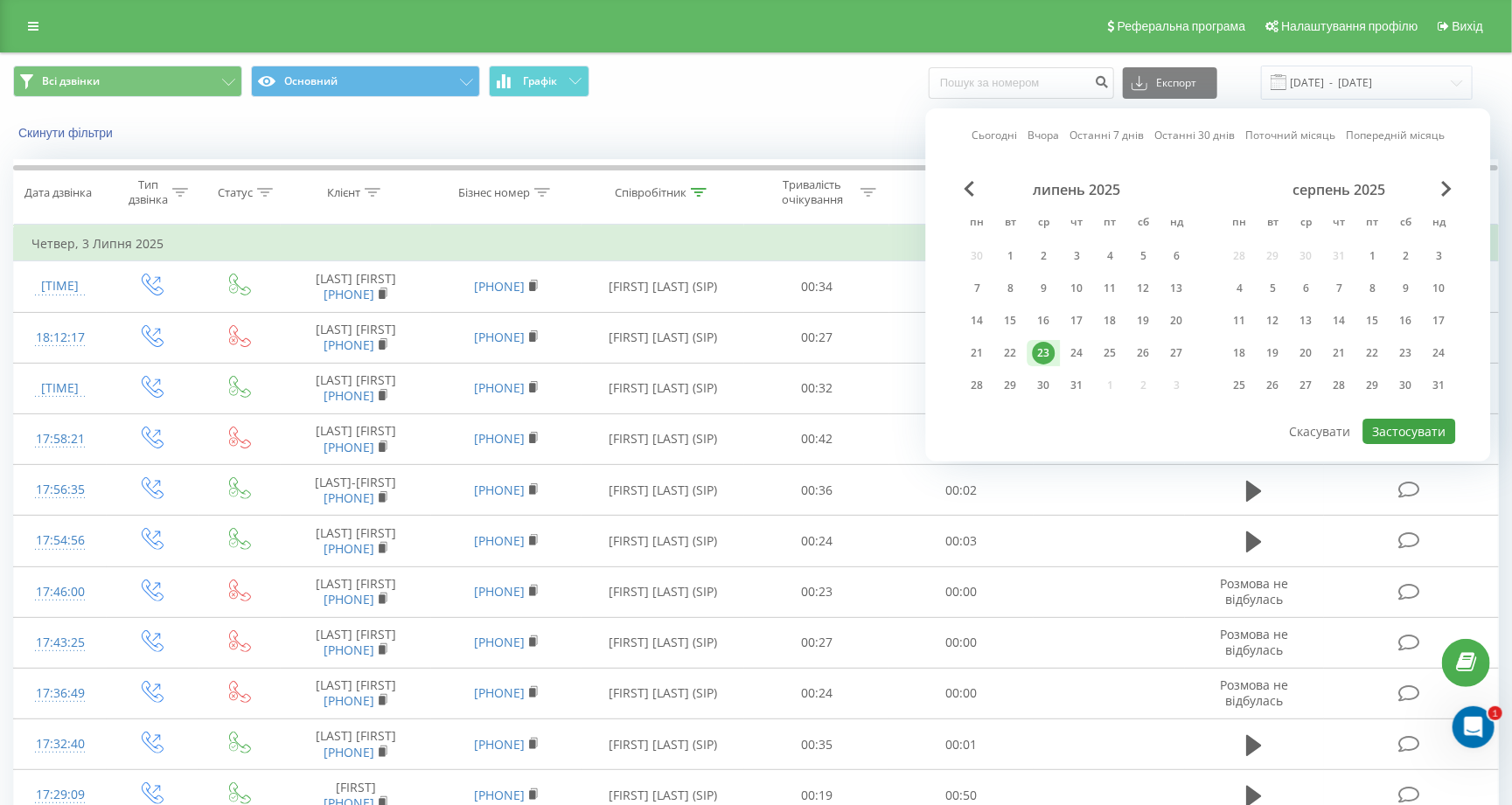 click on "Застосувати" at bounding box center [1410, 431] 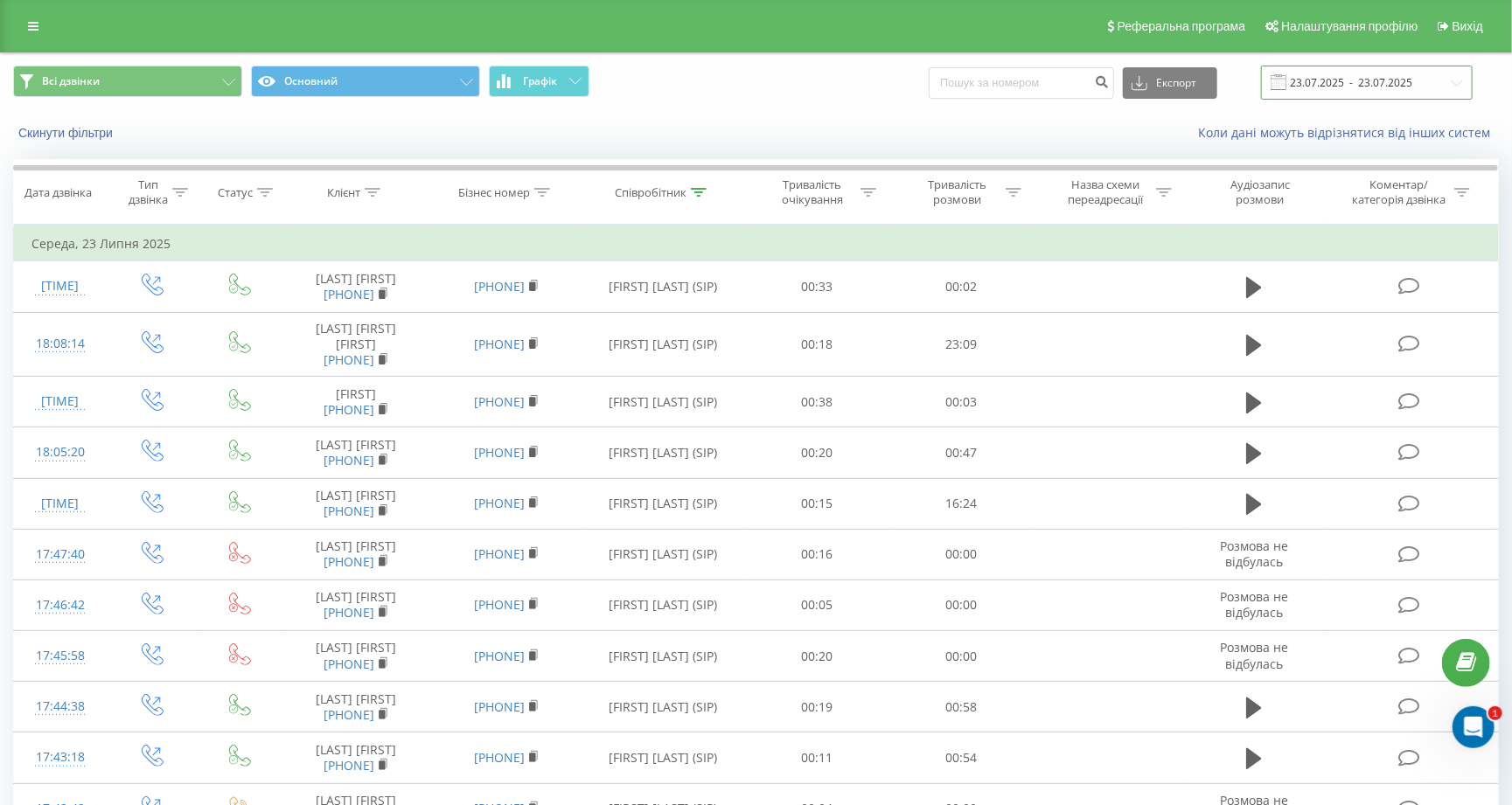 click on "23.07.2025  -  23.07.2025" at bounding box center (1367, 82) 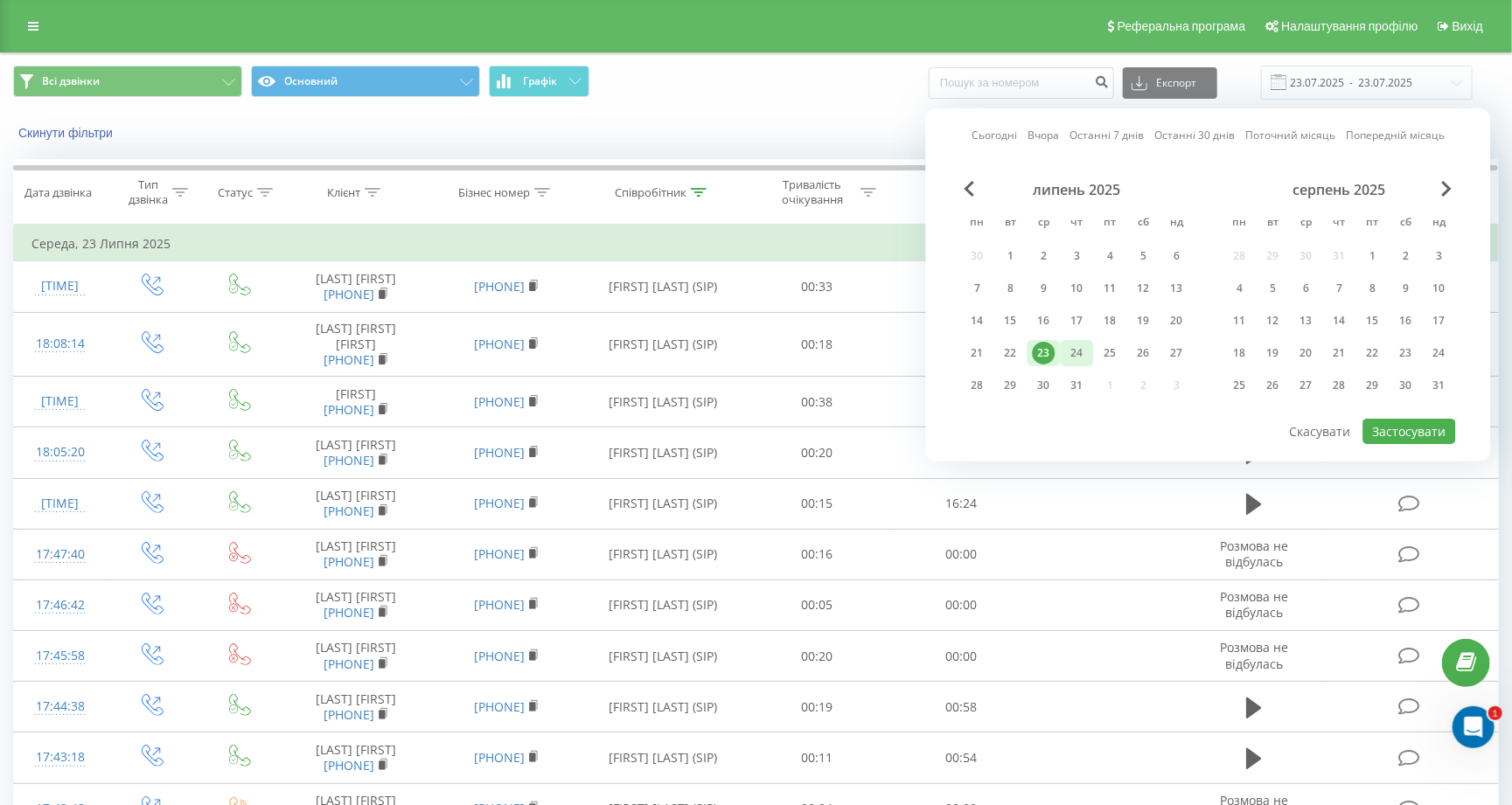 click on "24" at bounding box center [1077, 353] 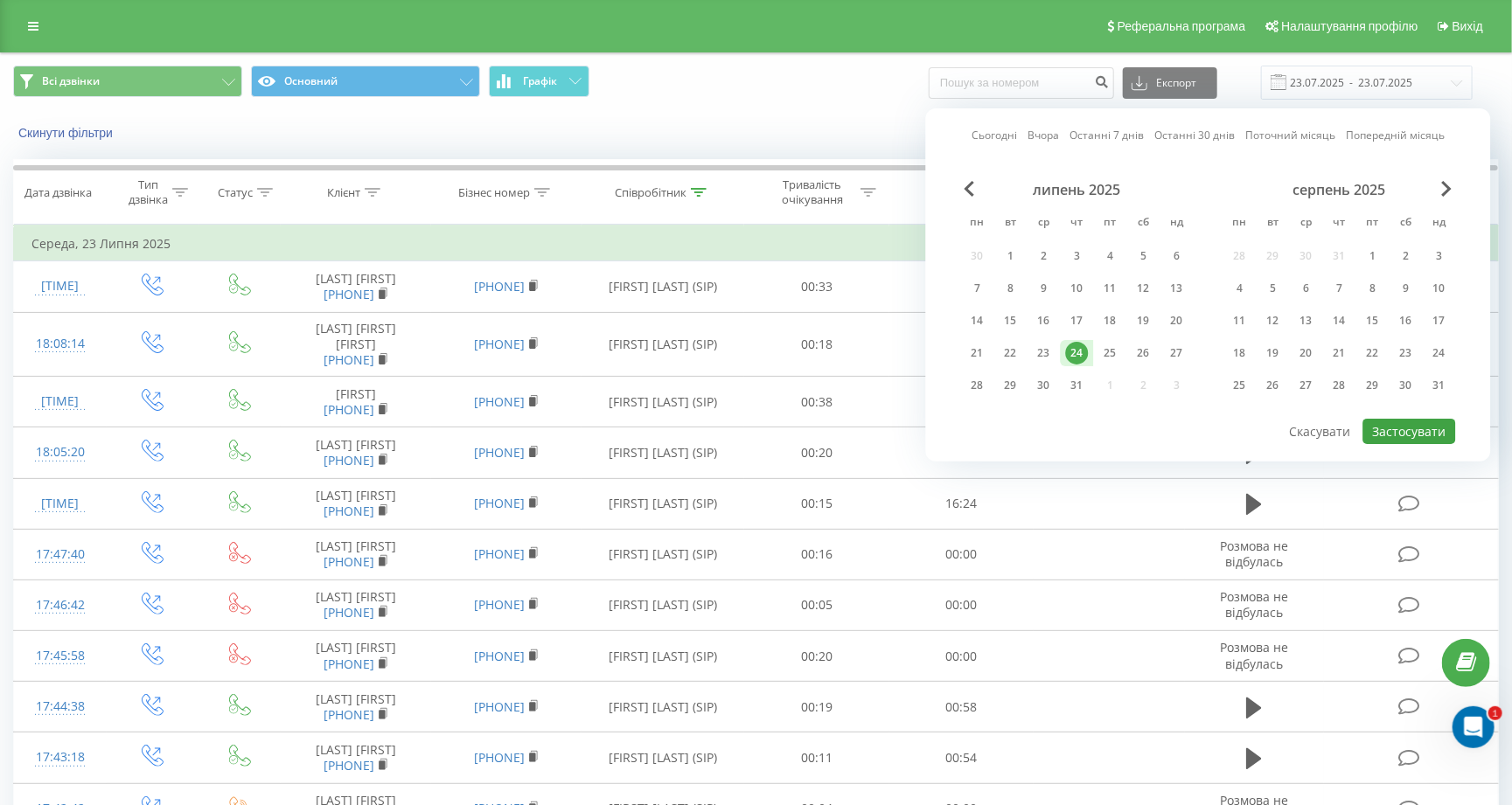 click on "Застосувати" at bounding box center [1410, 431] 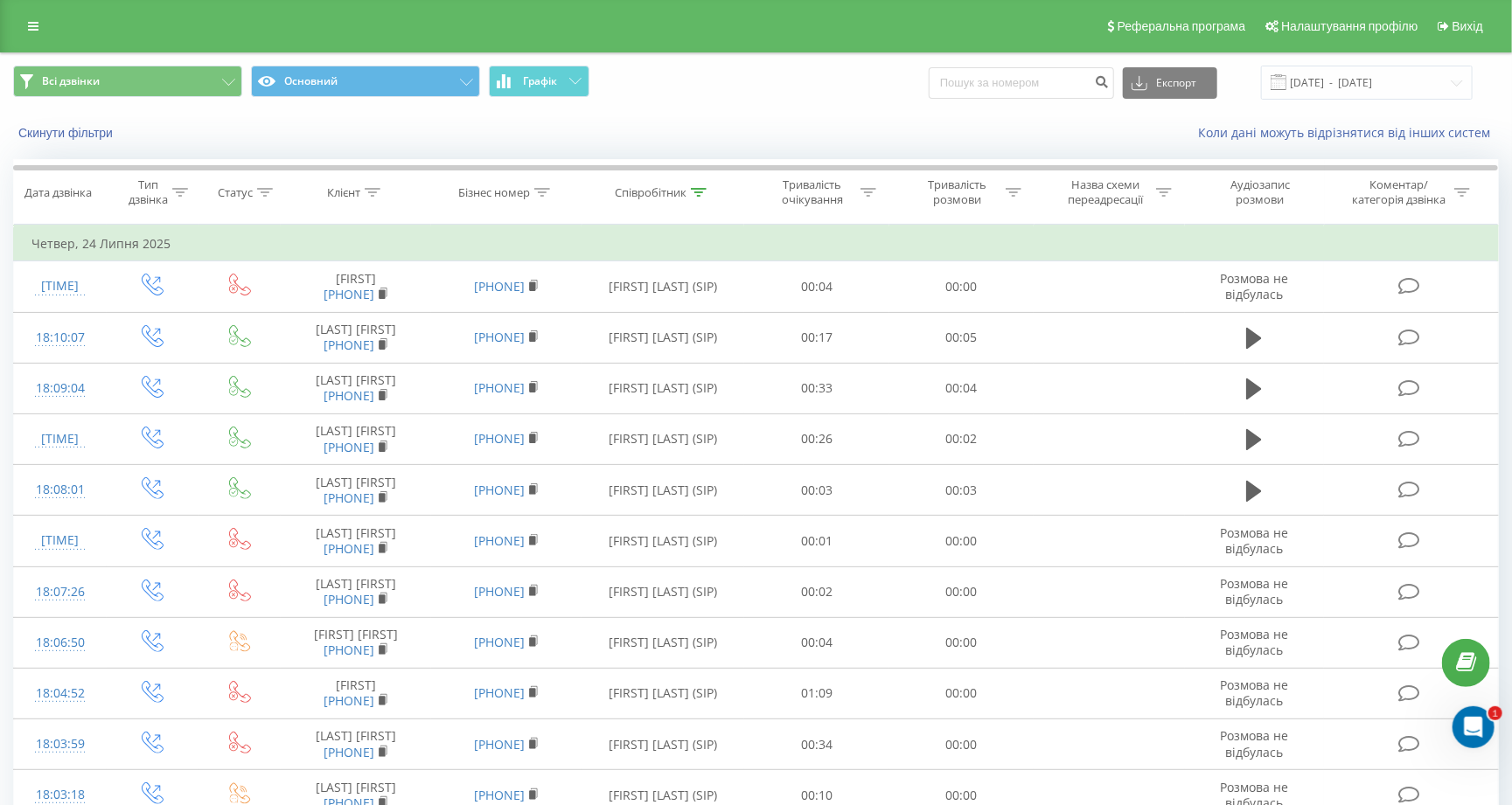 scroll, scrollTop: 0, scrollLeft: 0, axis: both 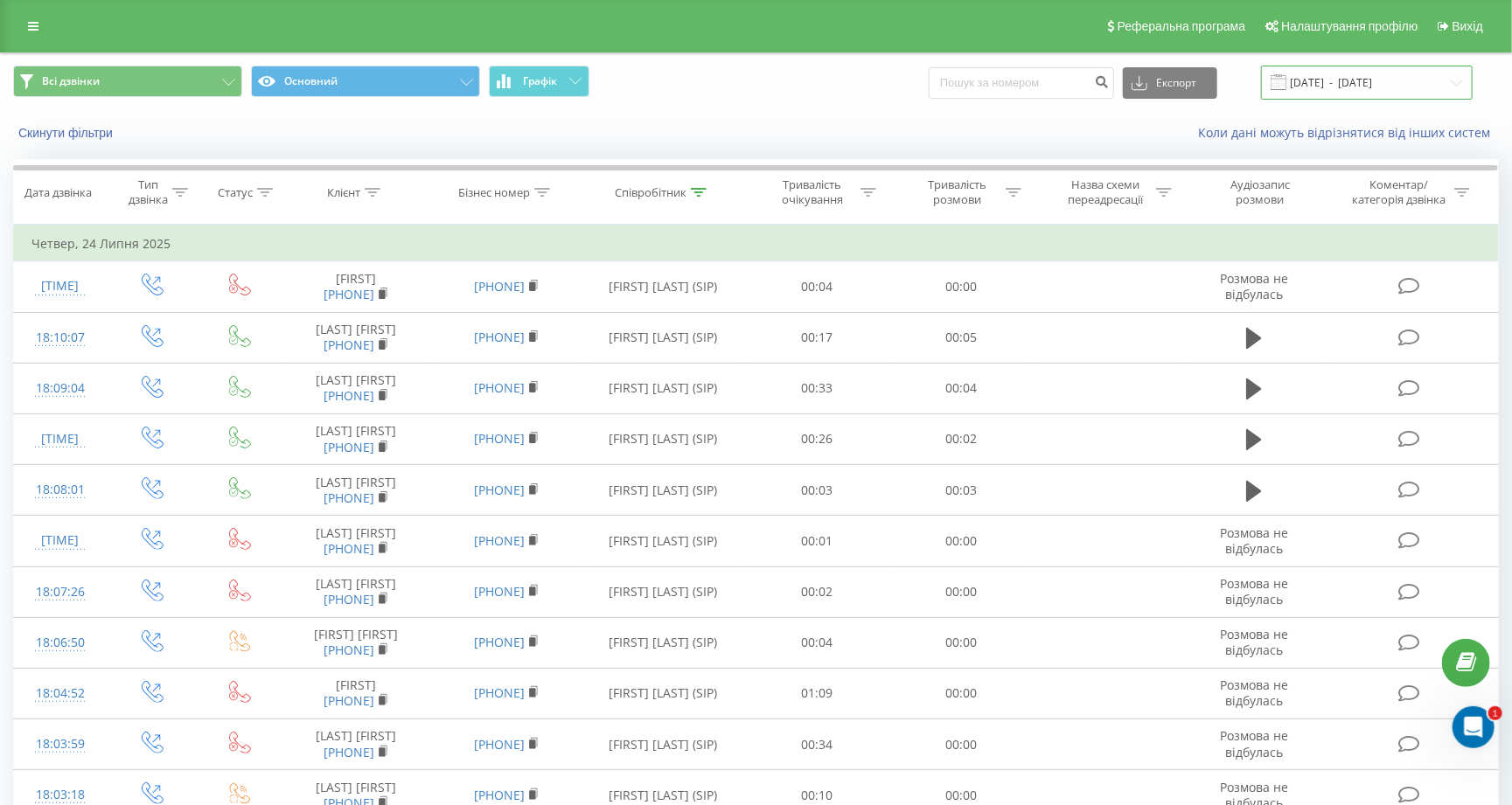 click on "[DATE]  -  [DATE]" at bounding box center [1367, 82] 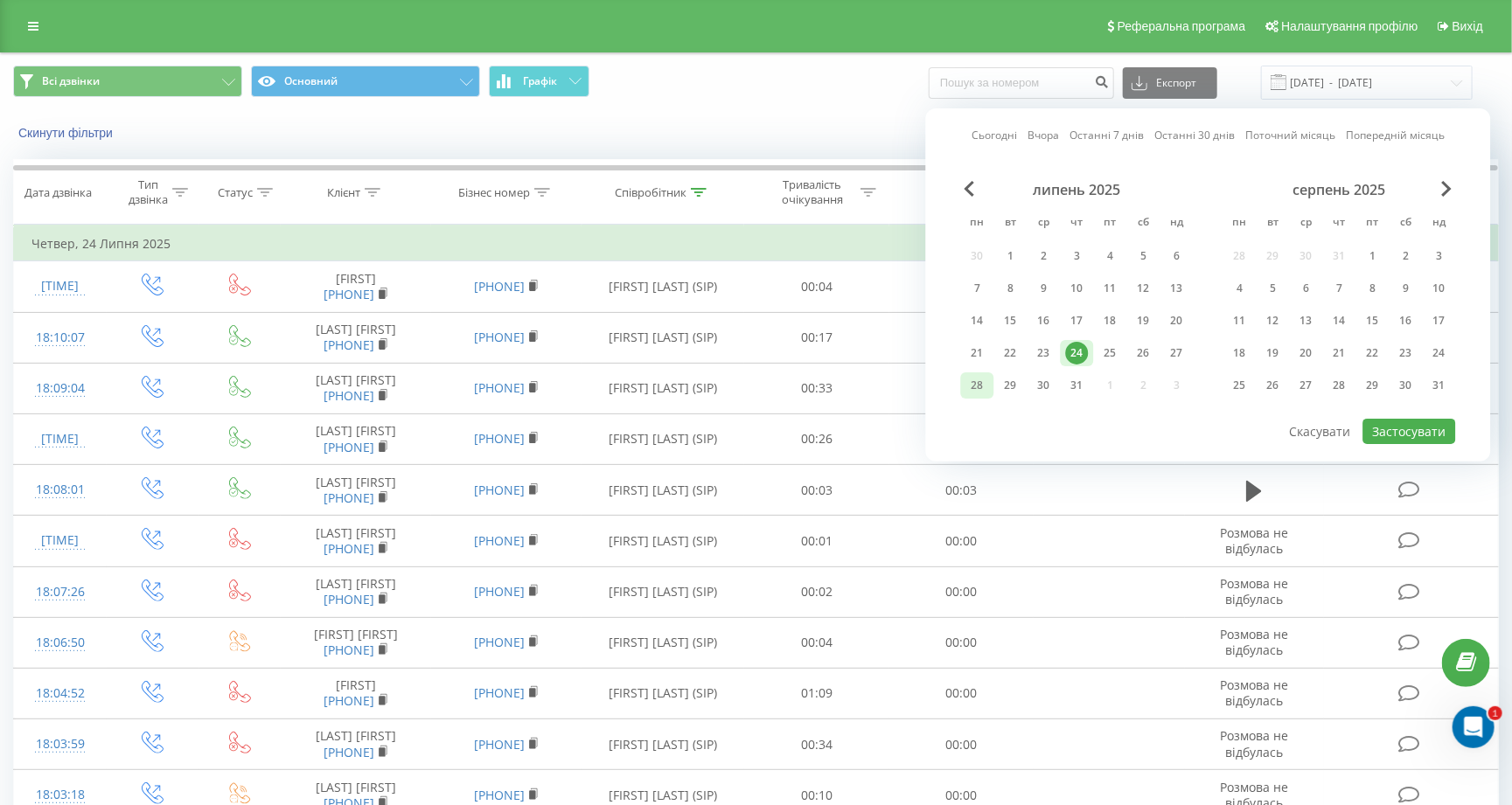click on "28" at bounding box center (978, 385) 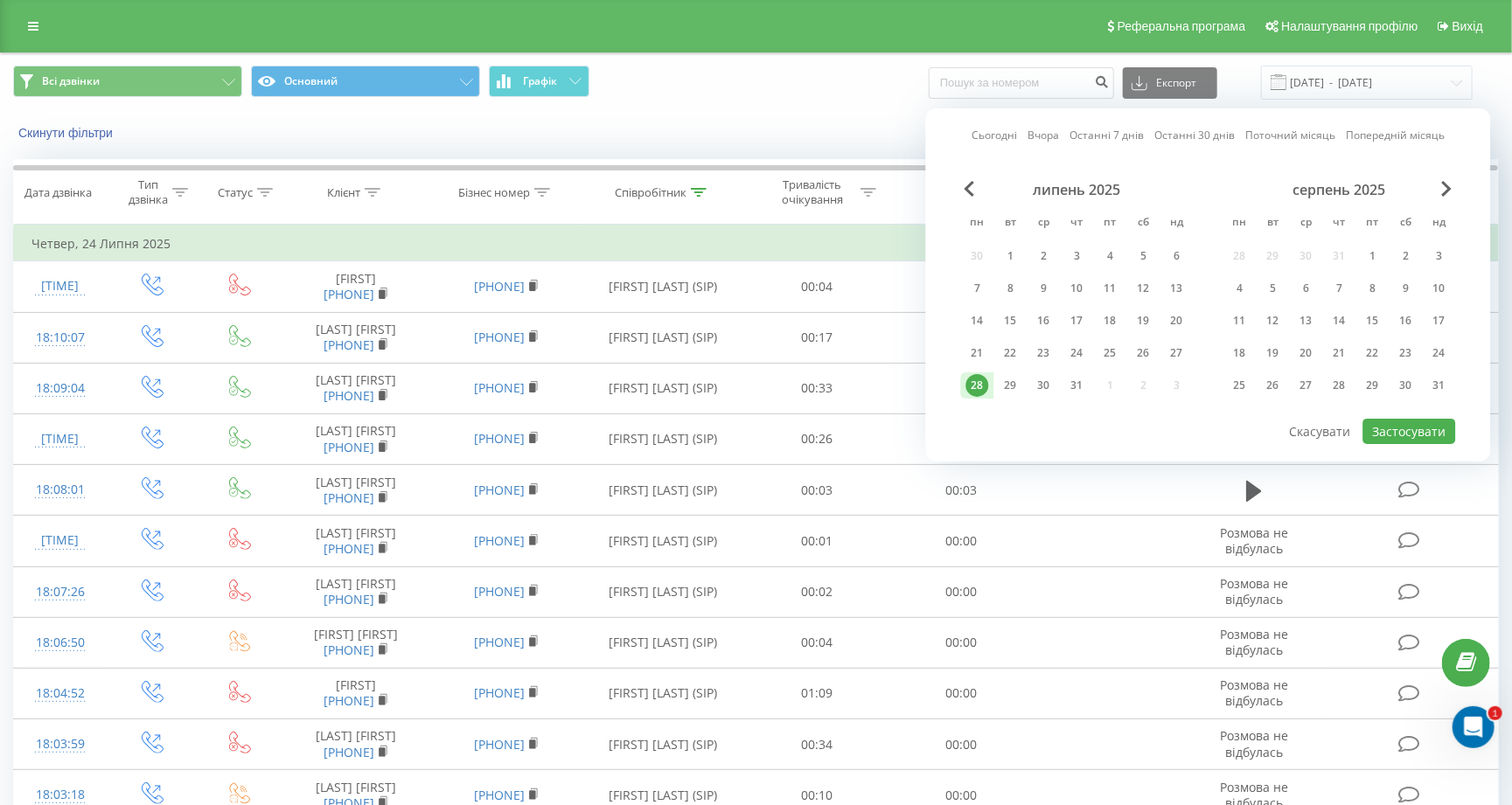click on "Сьогодні Вчора Останні 7 днів Останні 30 днів Поточний місяць Попередній місяць липень 2025 пн вт ср чт пт сб нд 30 1 2 3 4 5 6 7 8 9 10 11 12 13 14 15 16 17 18 19 20 21 22 23 24 25 26 27 28 29 30 31 1 2 3 серпень 2025 пн вт ср чт пт сб нд 28 29 30 31 1 2 3 4 5 6 7 8 9 10 11 12 13 14 15 16 17 18 19 20 21 22 23 24 25 26 27 28 29 30 31 Застосувати Скасувати" at bounding box center [1209, 285] 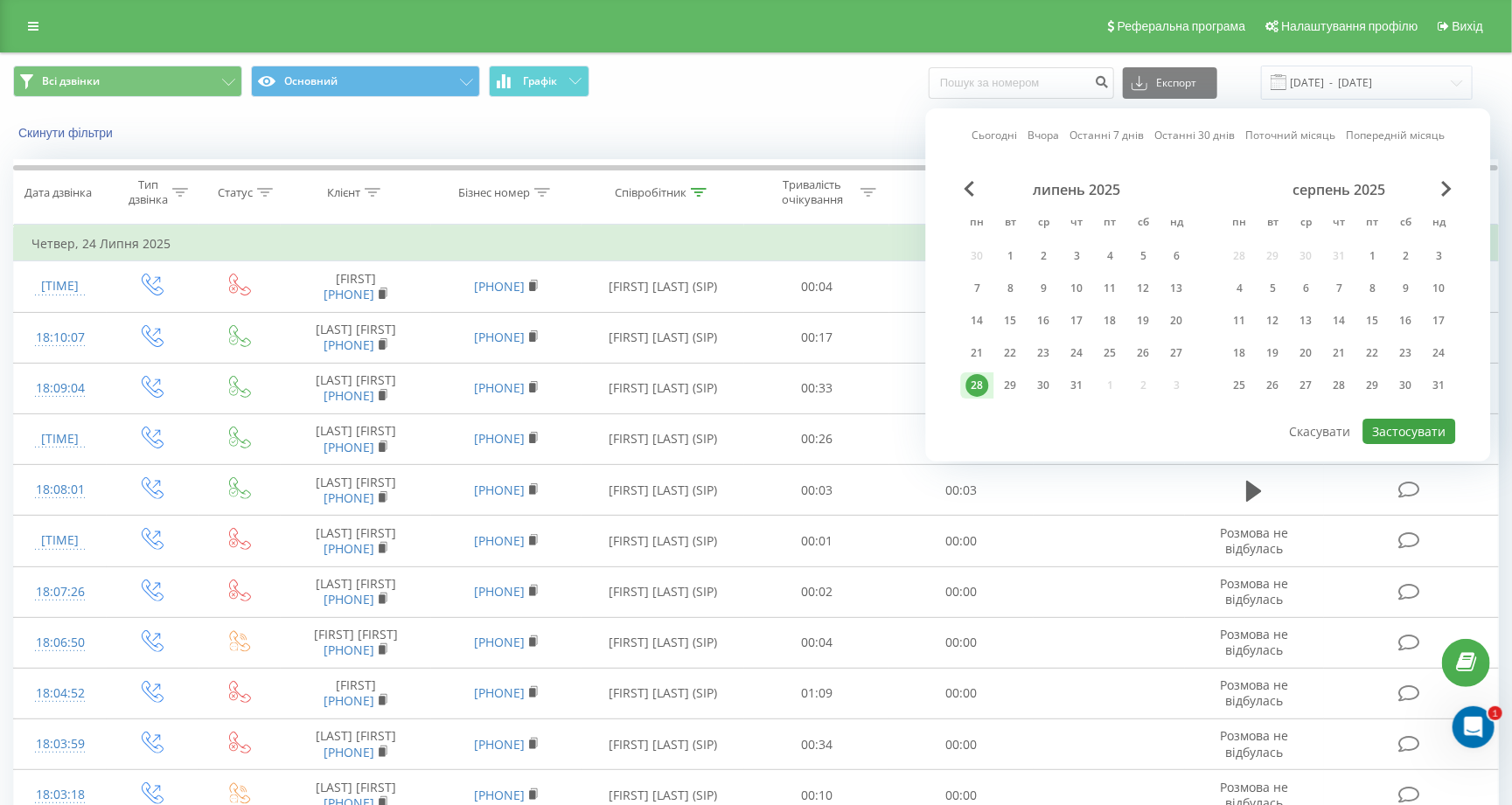 click on "Застосувати" at bounding box center [1410, 431] 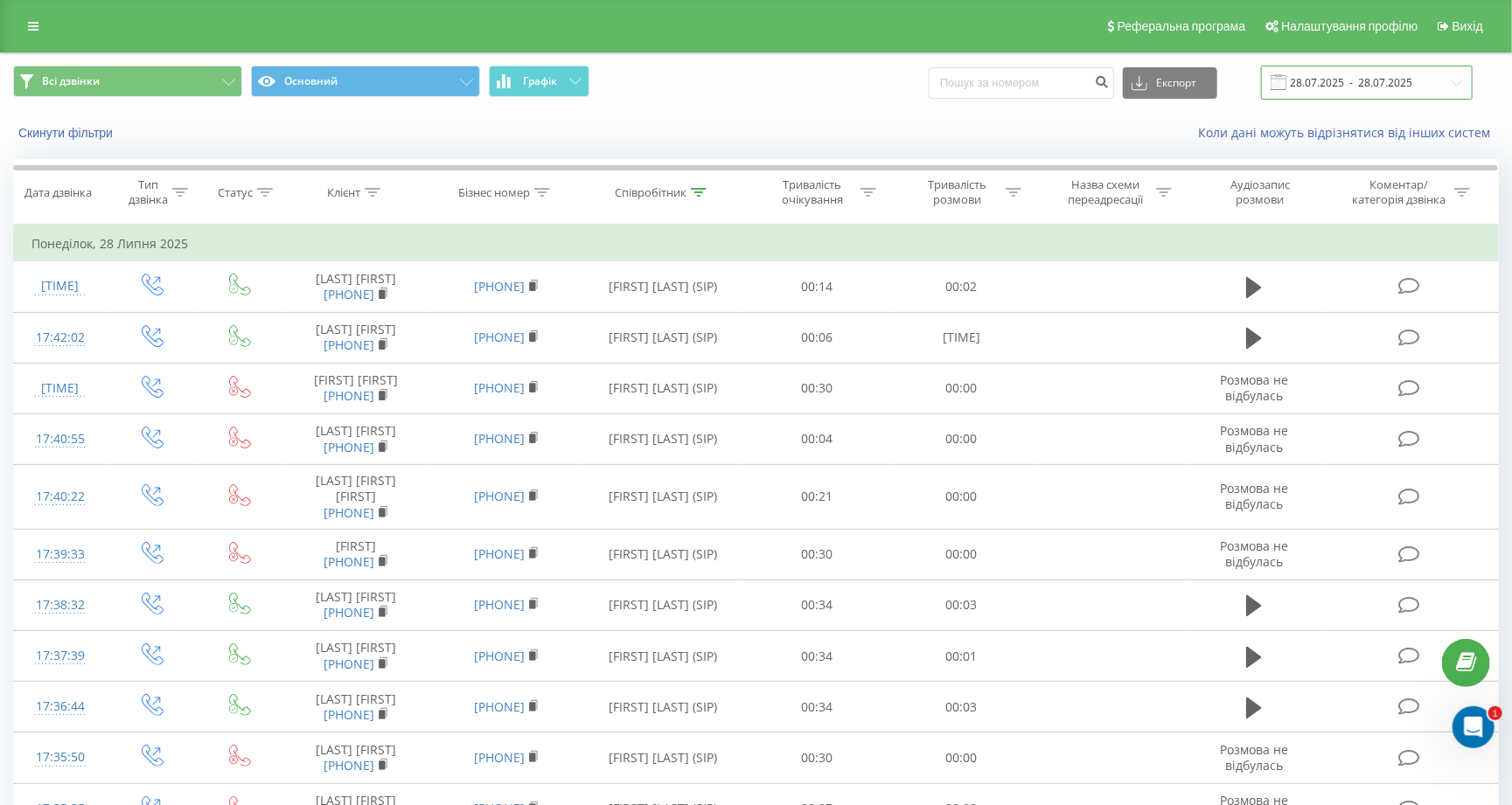 click on "28.07.2025  -  28.07.2025" at bounding box center [1367, 82] 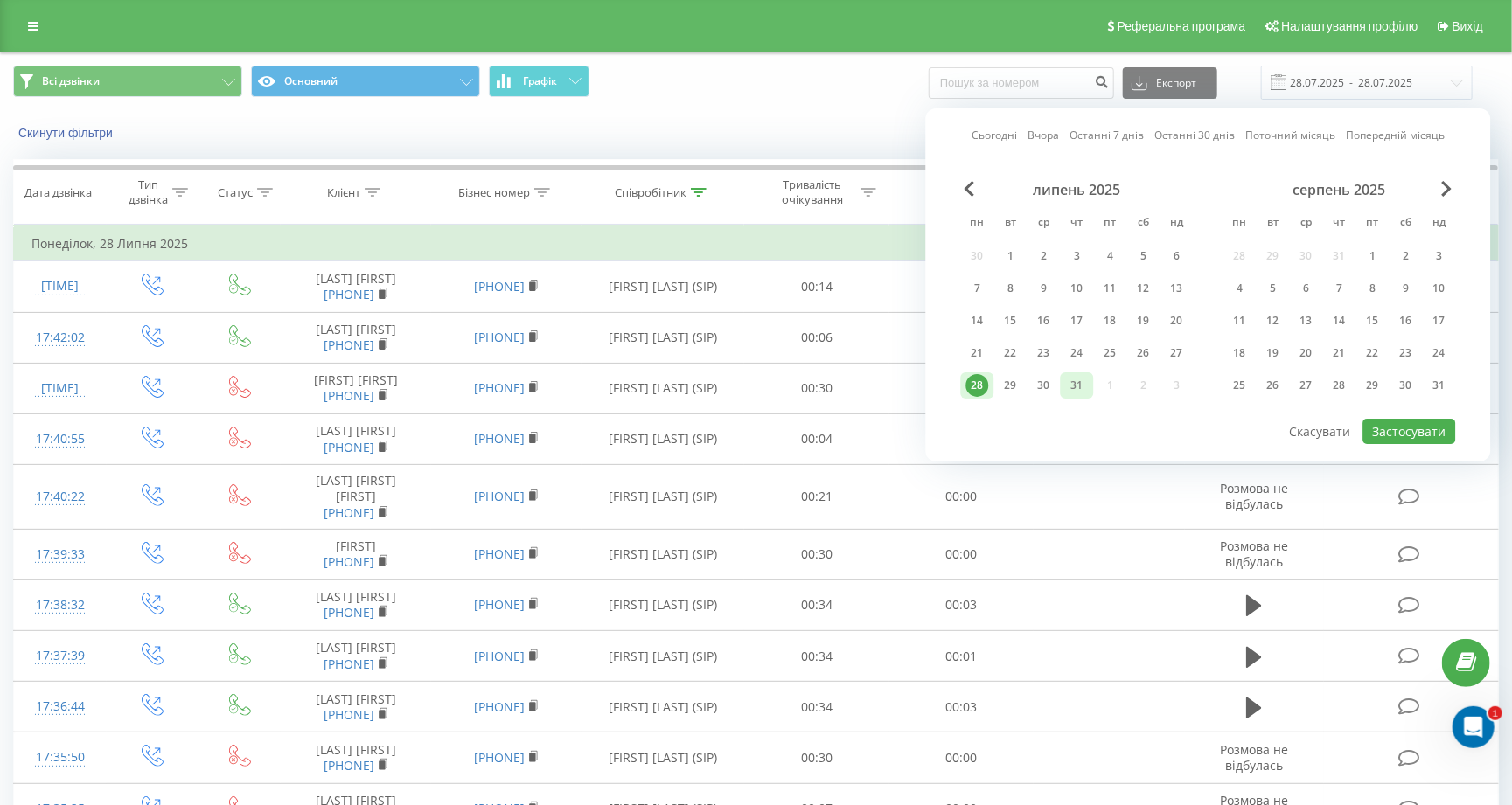 click on "31" at bounding box center (1077, 385) 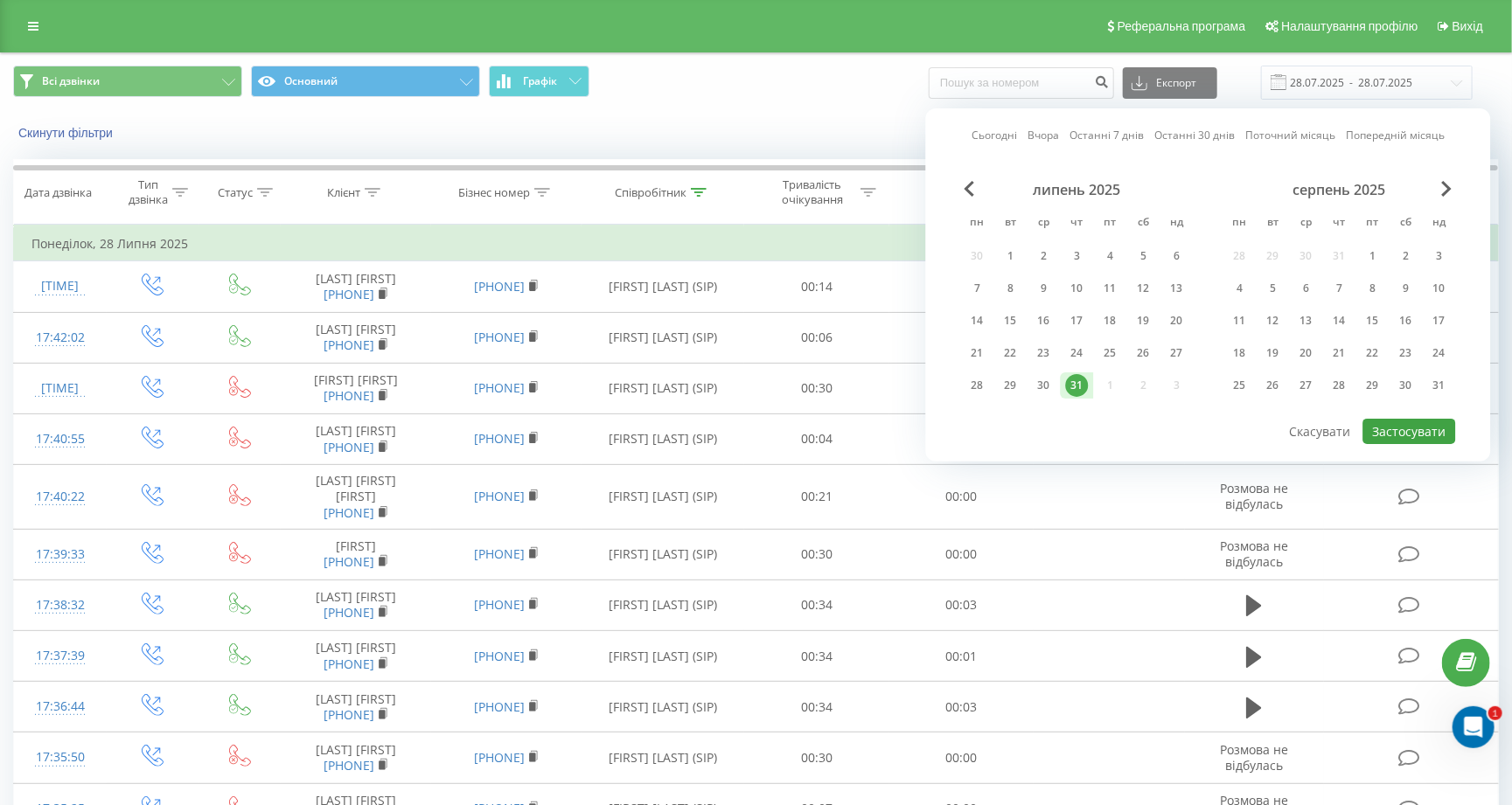 click on "Застосувати" at bounding box center (1410, 431) 